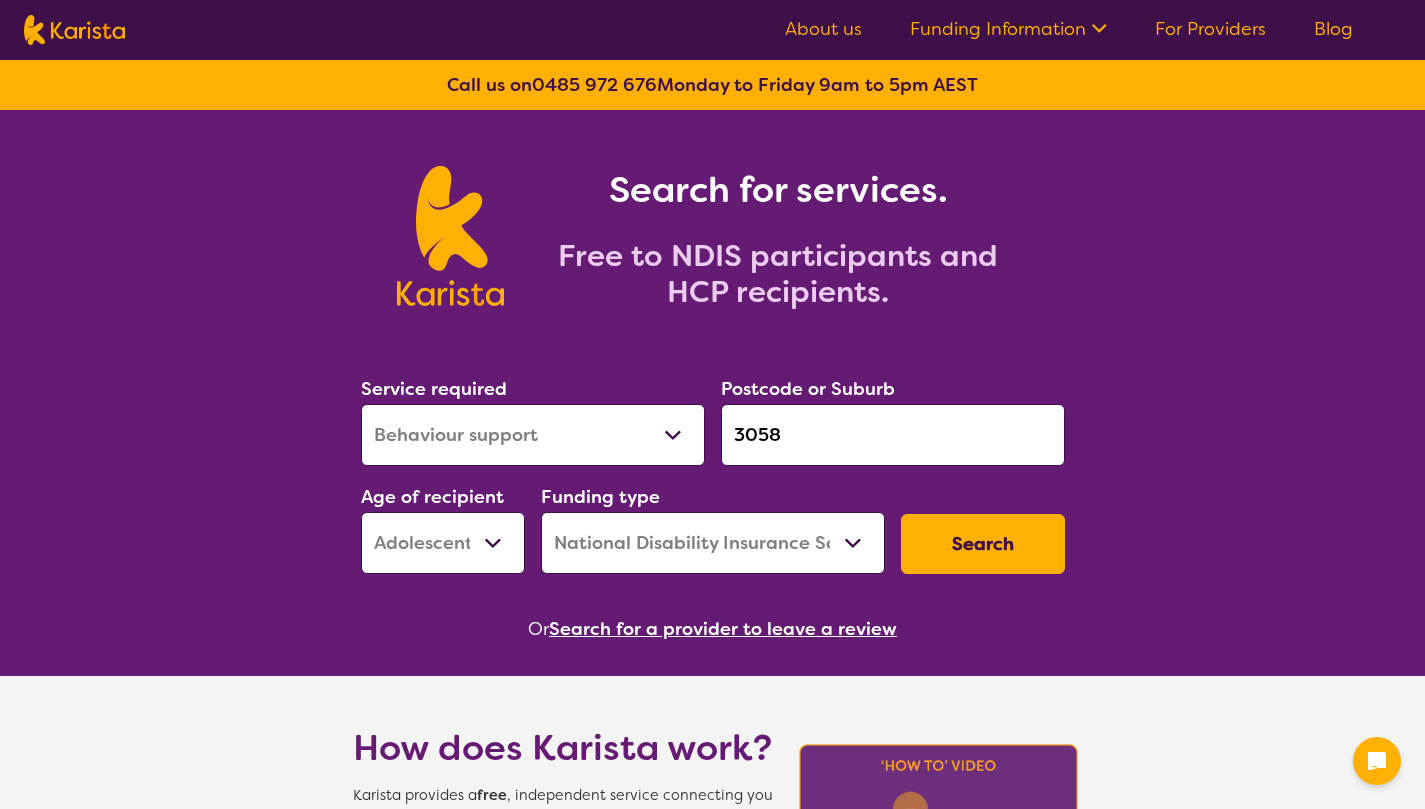 select on "Behaviour support" 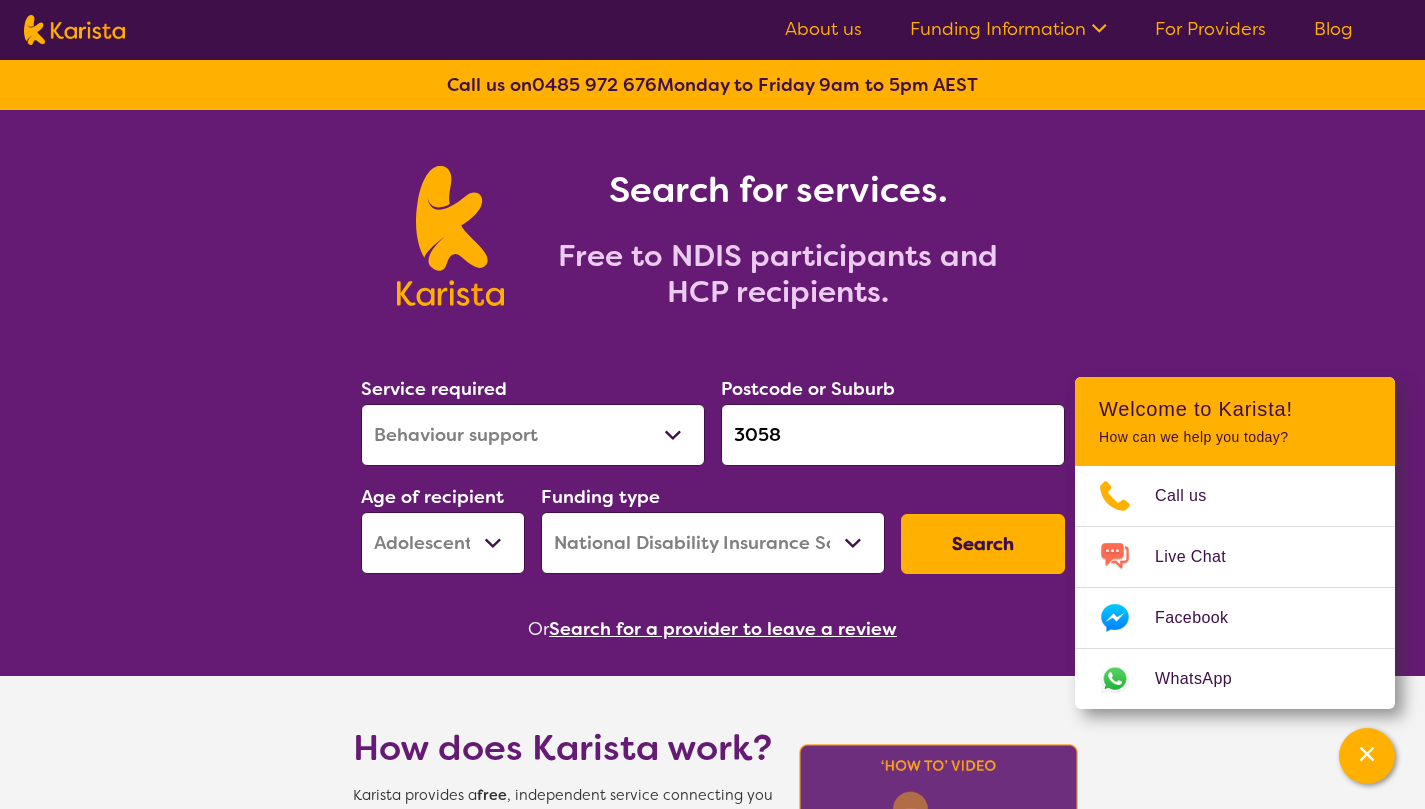 click on "For Providers" at bounding box center (1210, 29) 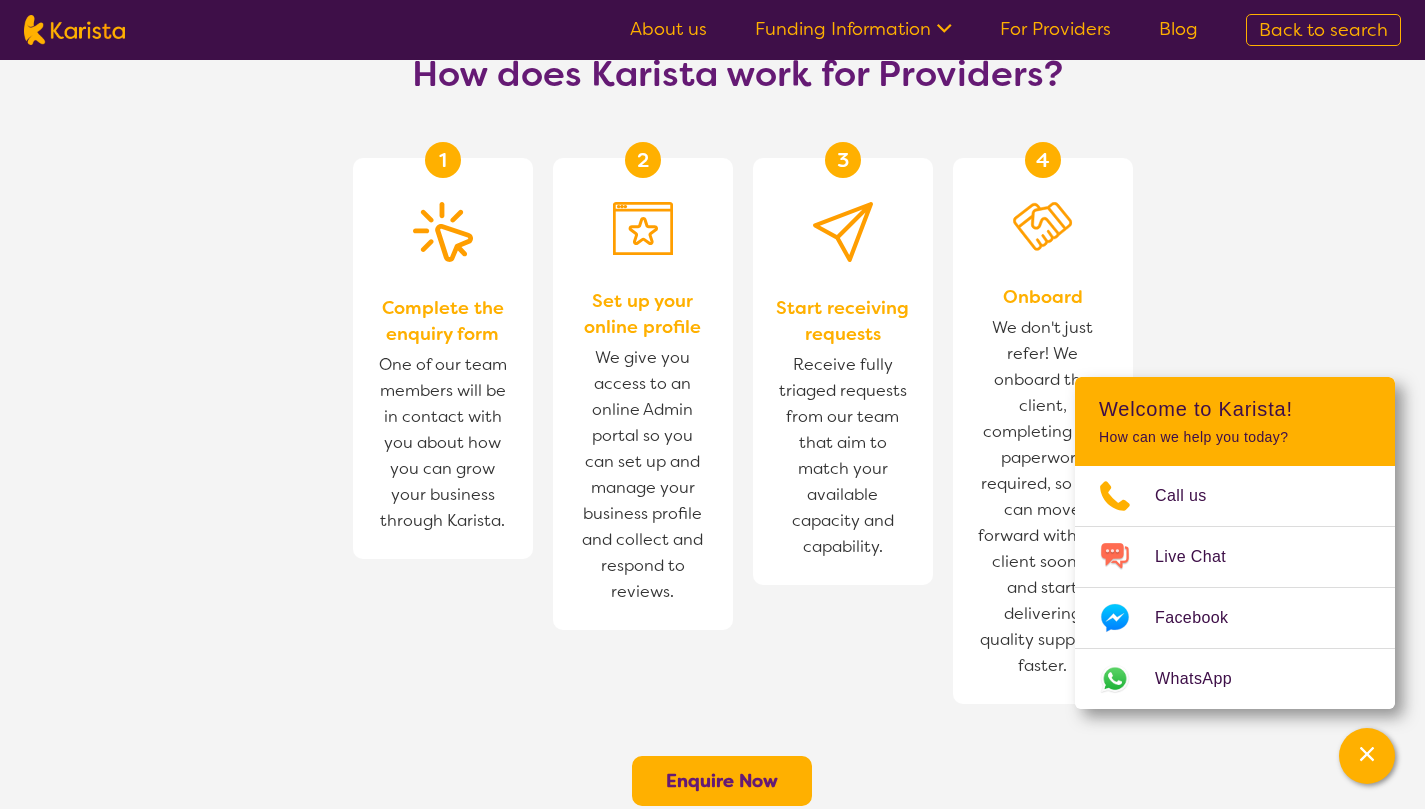 scroll, scrollTop: 1122, scrollLeft: 0, axis: vertical 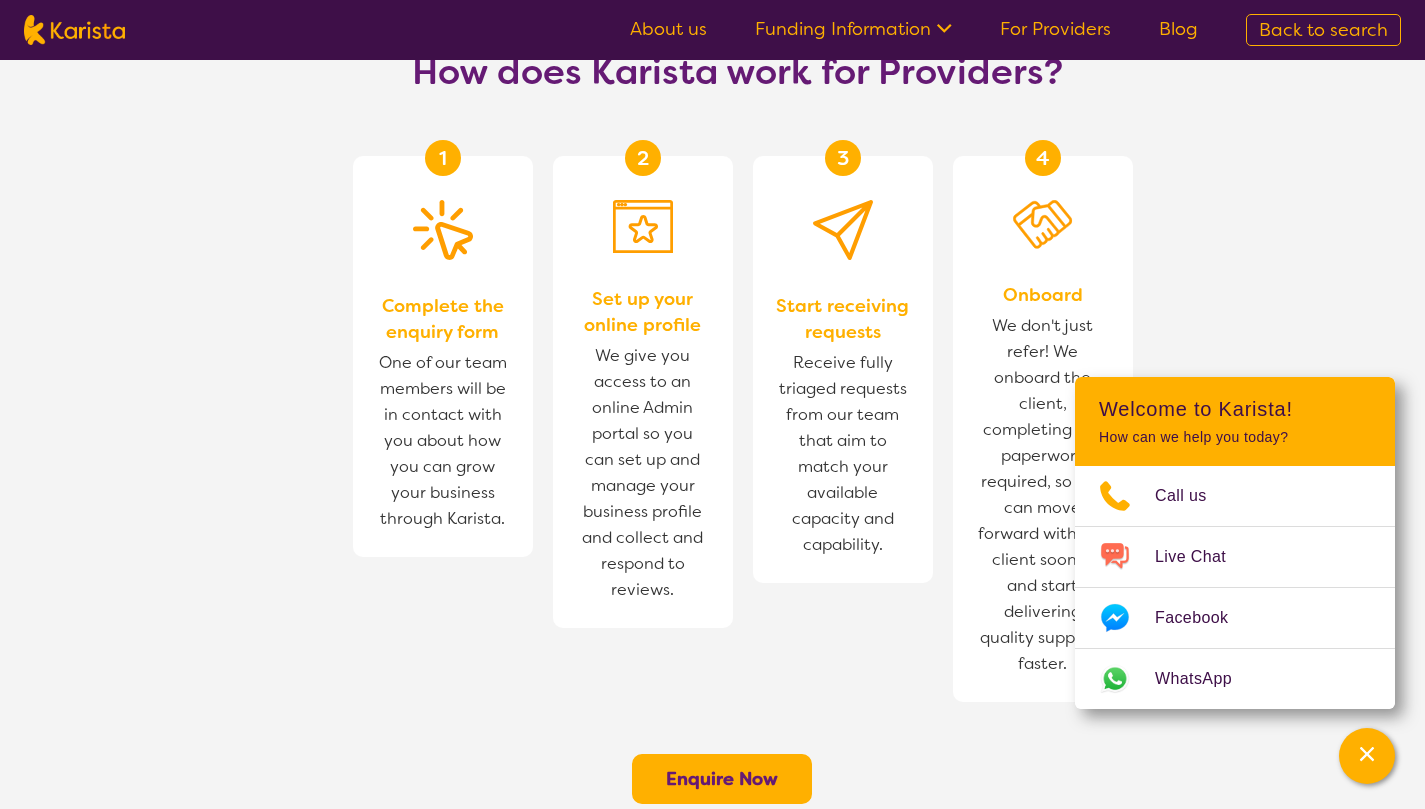 click on "For Providers" at bounding box center (1055, 29) 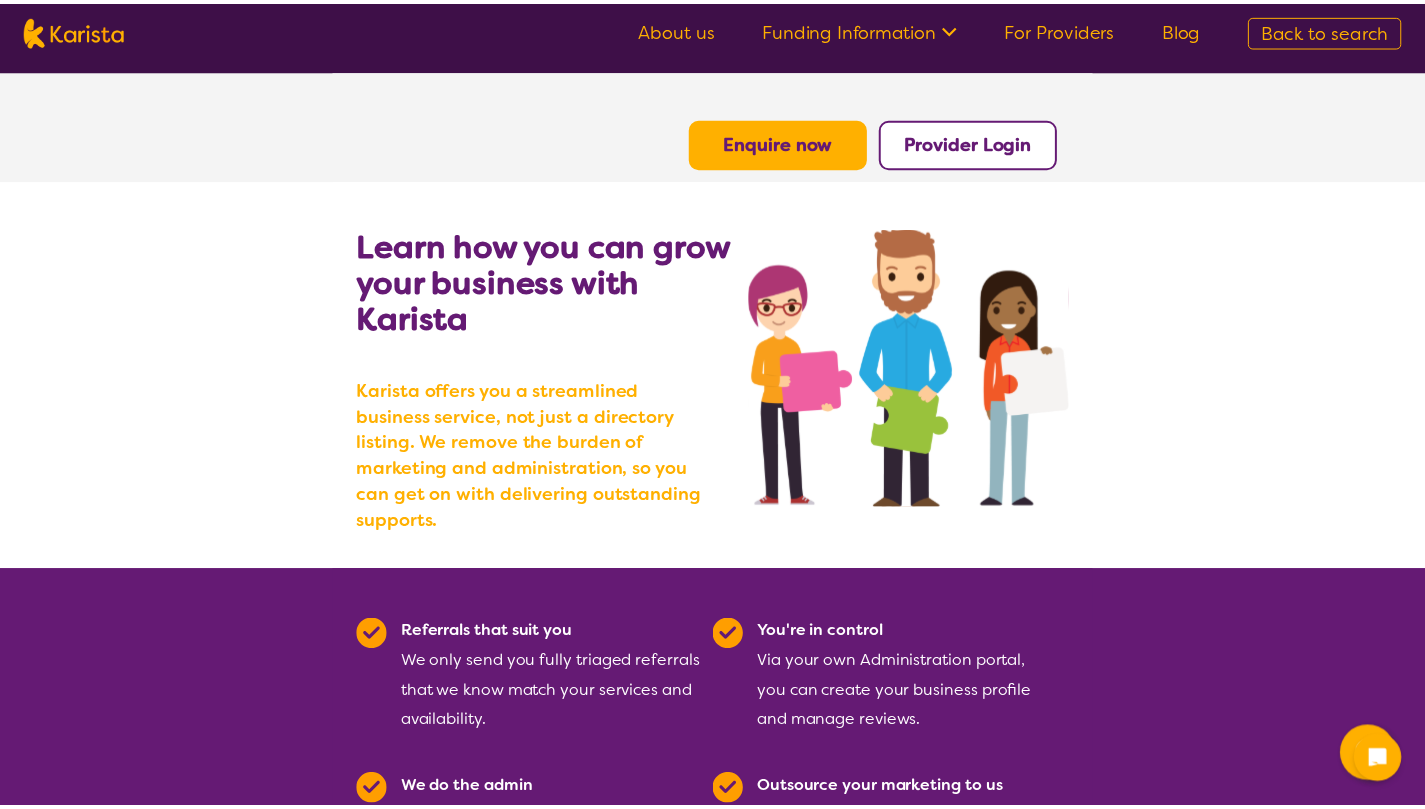 scroll, scrollTop: 0, scrollLeft: 0, axis: both 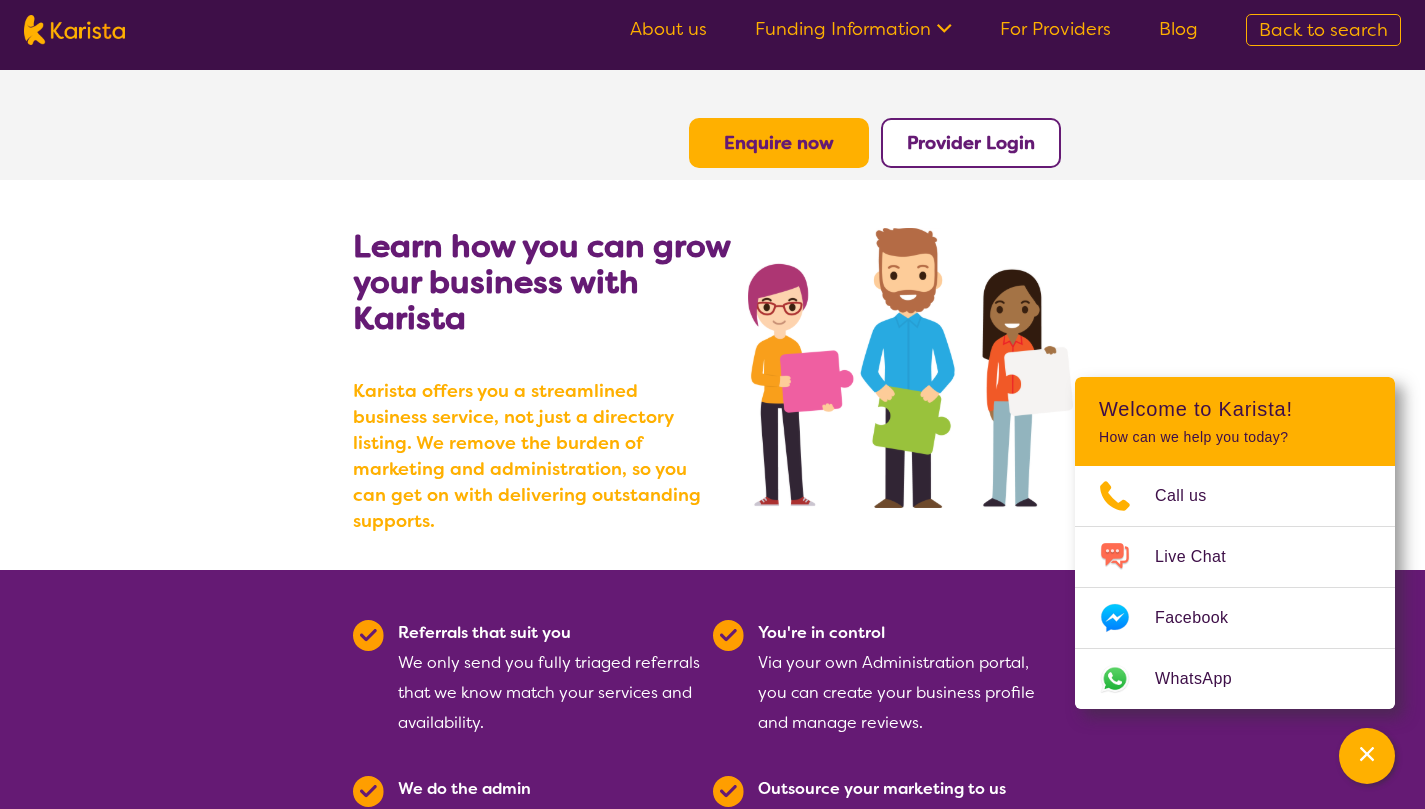 click on "Provider Login" at bounding box center (971, 143) 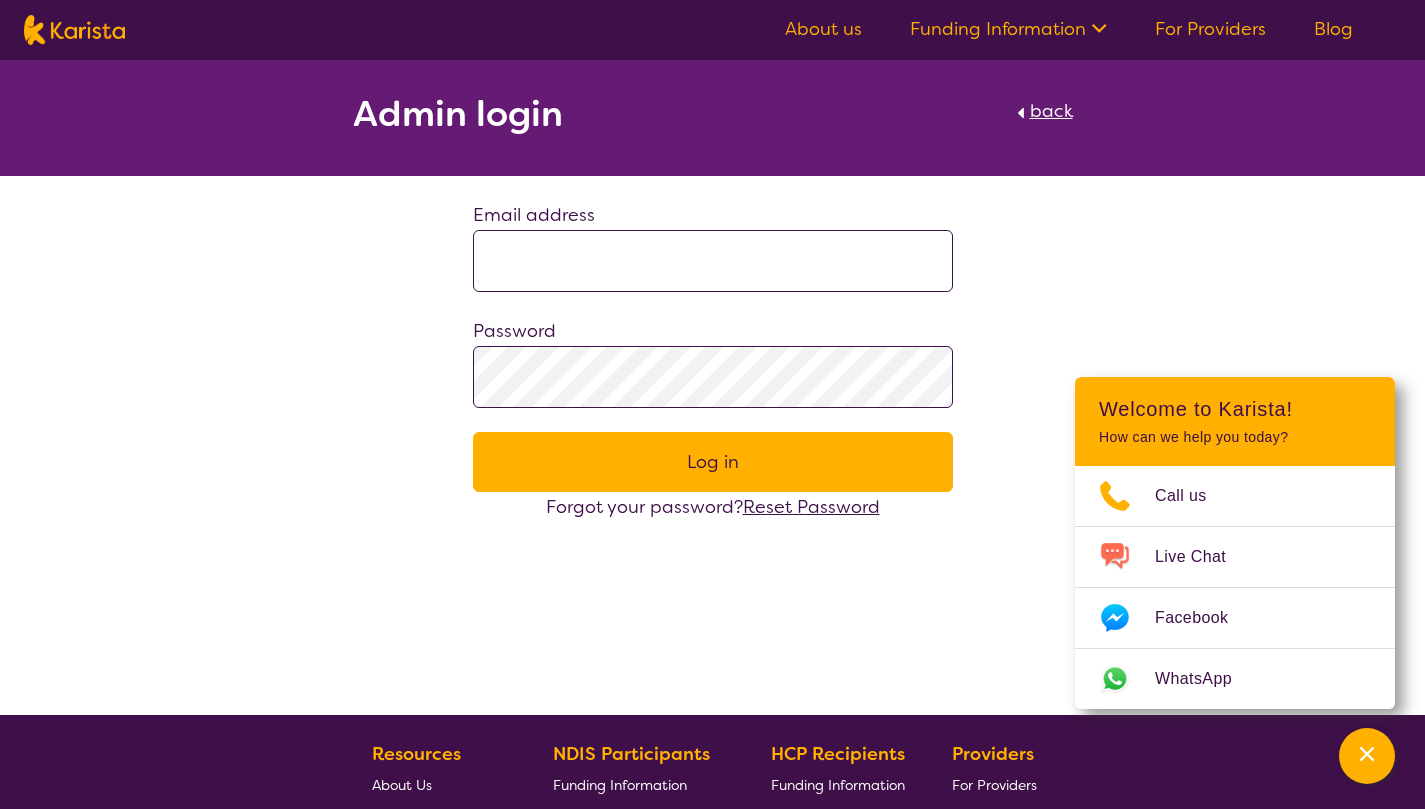 type on "**********" 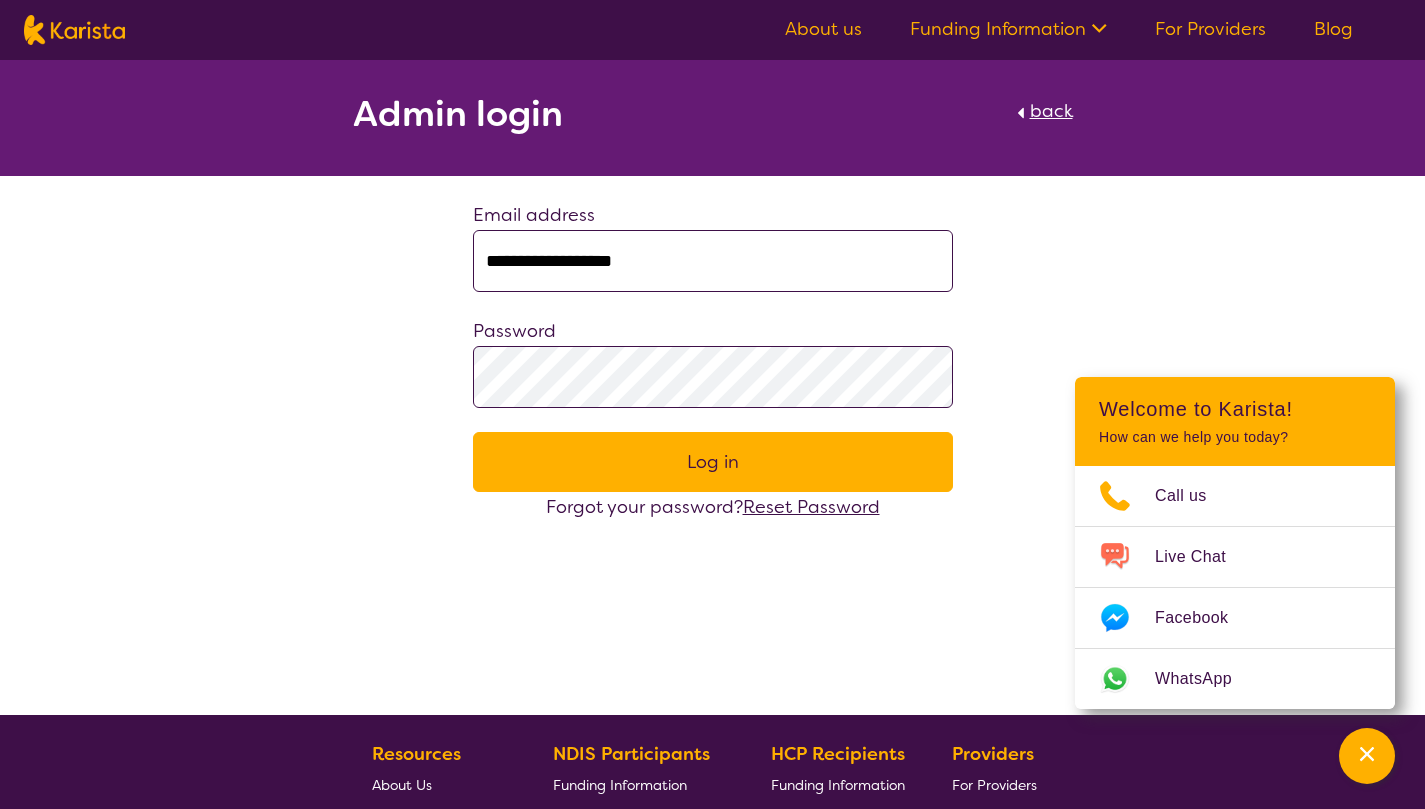 click on "Log in" at bounding box center [713, 462] 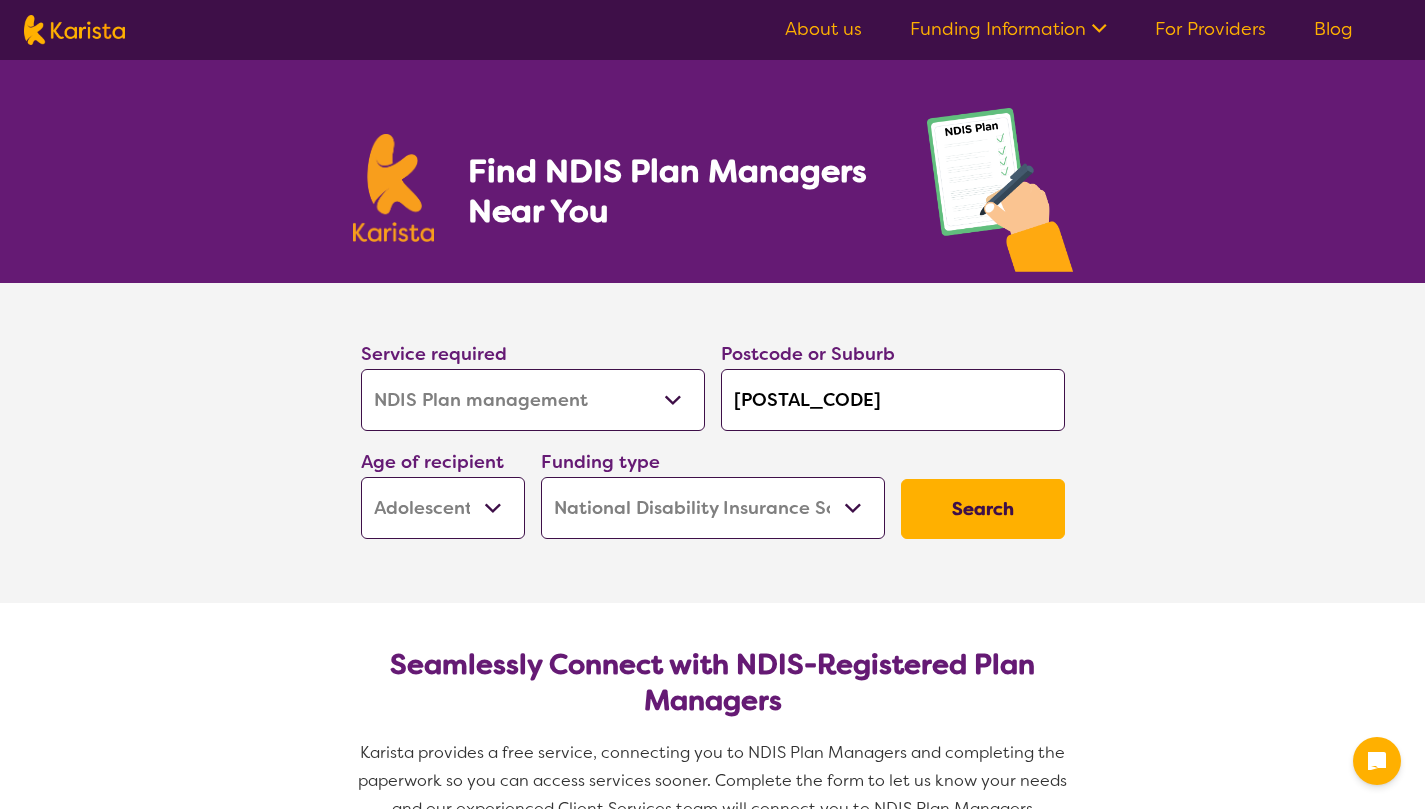 select on "NDIS Plan management" 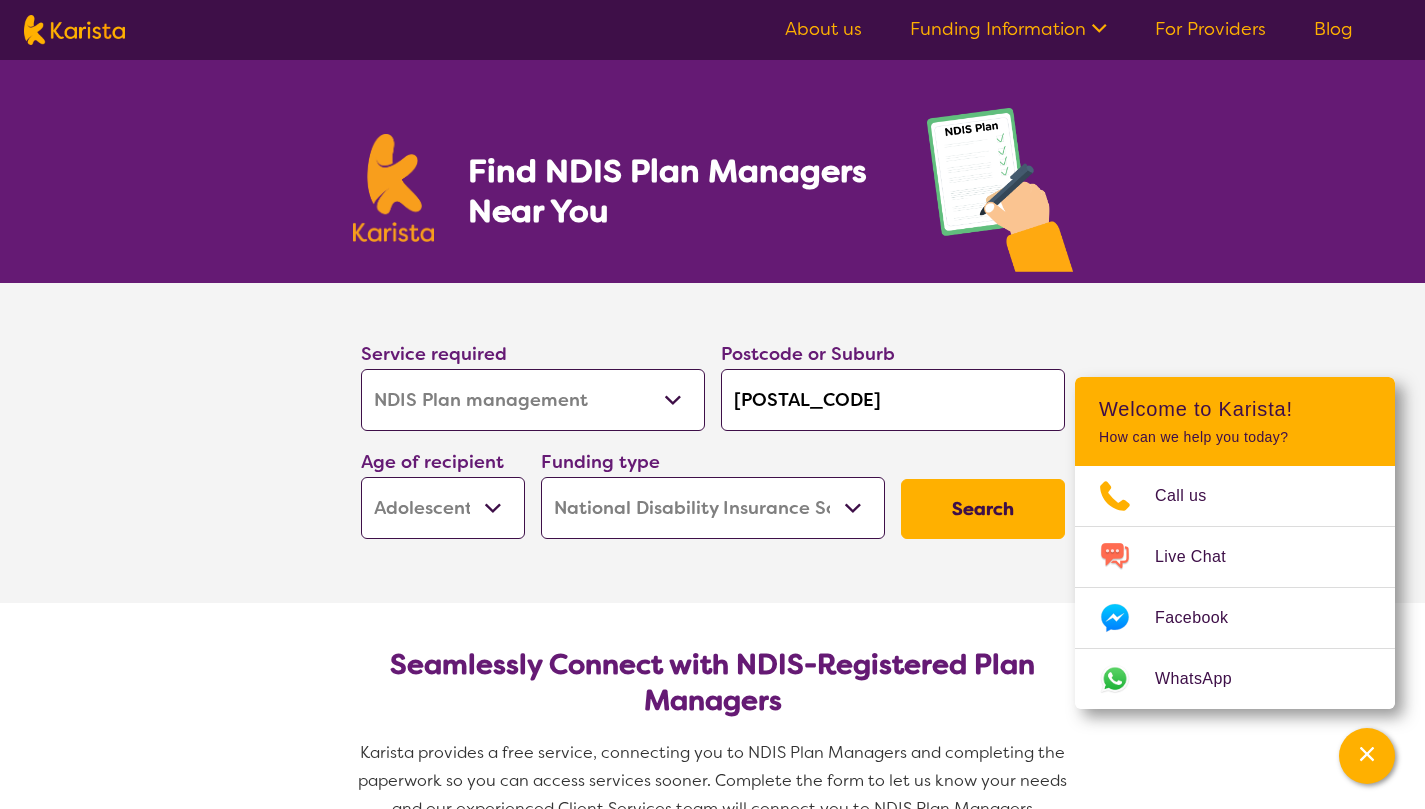 click on "Allied Health Assistant Assessment (ADHD or Autism) Behaviour support Counselling Dietitian Domestic and home help Employment Support Exercise physiology Home Care Package Provider Key Worker NDIS Plan management NDIS Support Coordination Nursing services Occupational therapy Personal care Physiotherapy Podiatry Psychology Psychosocial Recovery Coach Respite Speech therapy Support worker Supported accommodation" at bounding box center [533, 400] 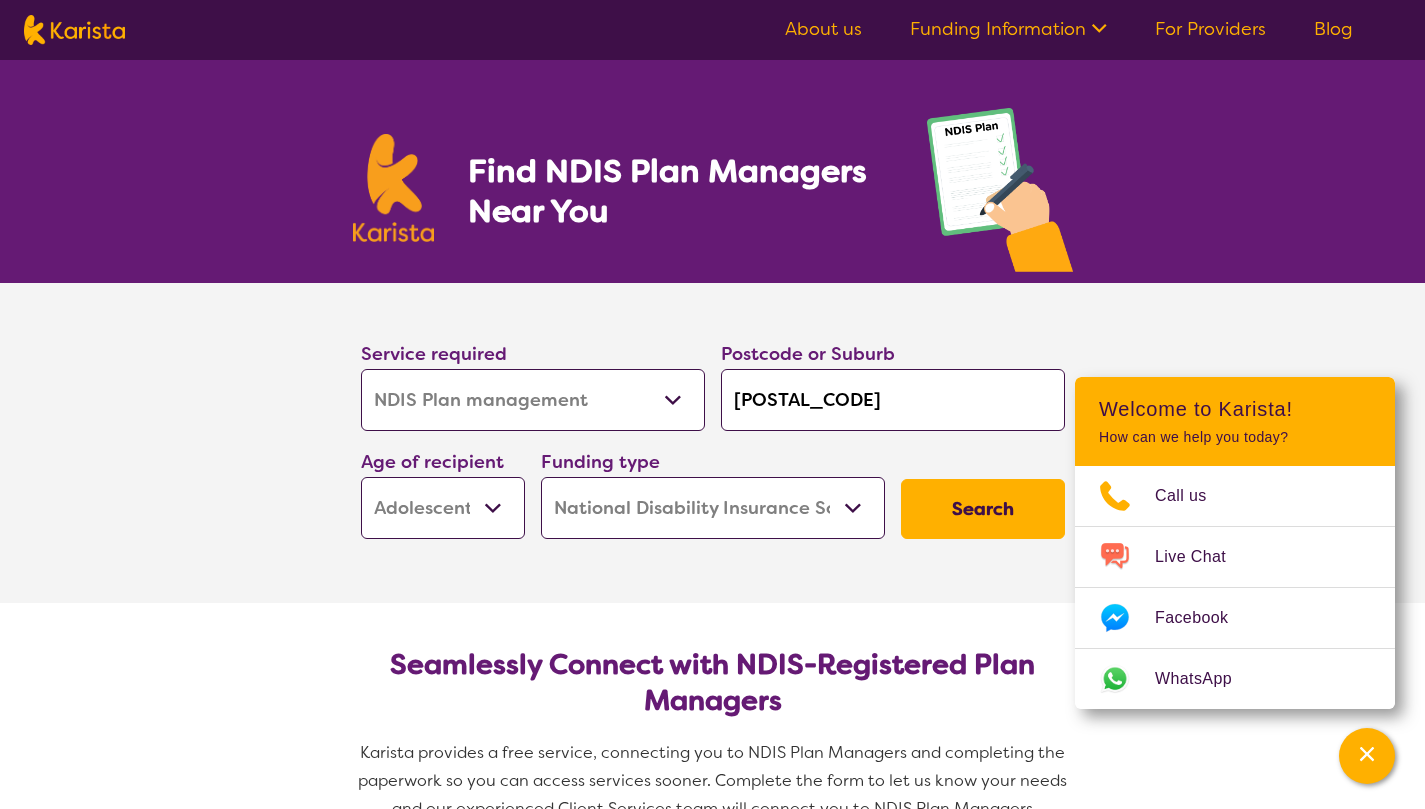 select on "Behaviour support" 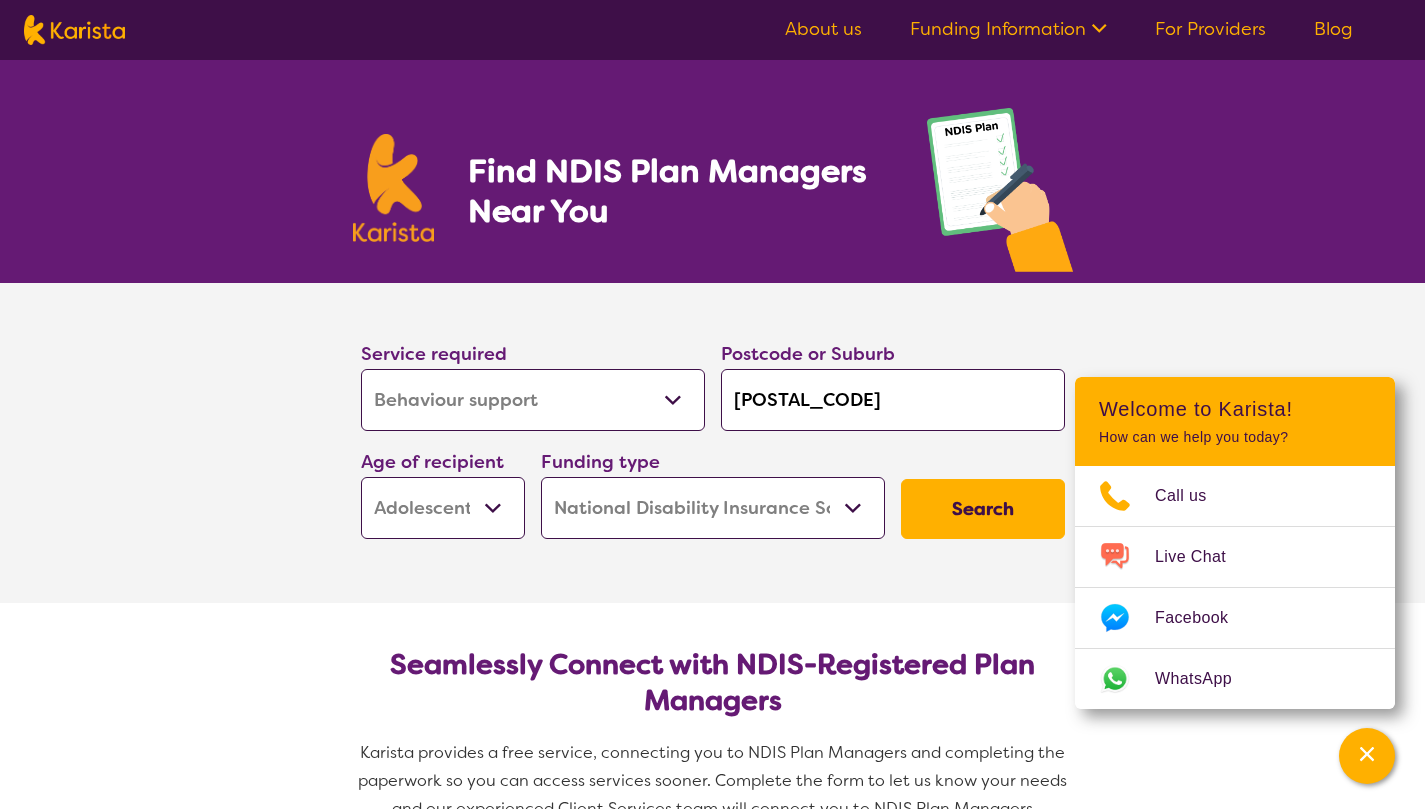 click on "Allied Health Assistant Assessment (ADHD or Autism) Behaviour support Counselling Dietitian Domestic and home help Employment Support Exercise physiology Home Care Package Provider Key Worker NDIS Plan management NDIS Support Coordination Nursing services Occupational therapy Personal care Physiotherapy Podiatry Psychology Psychosocial Recovery Coach Respite Speech therapy Support worker Supported accommodation" at bounding box center [533, 400] 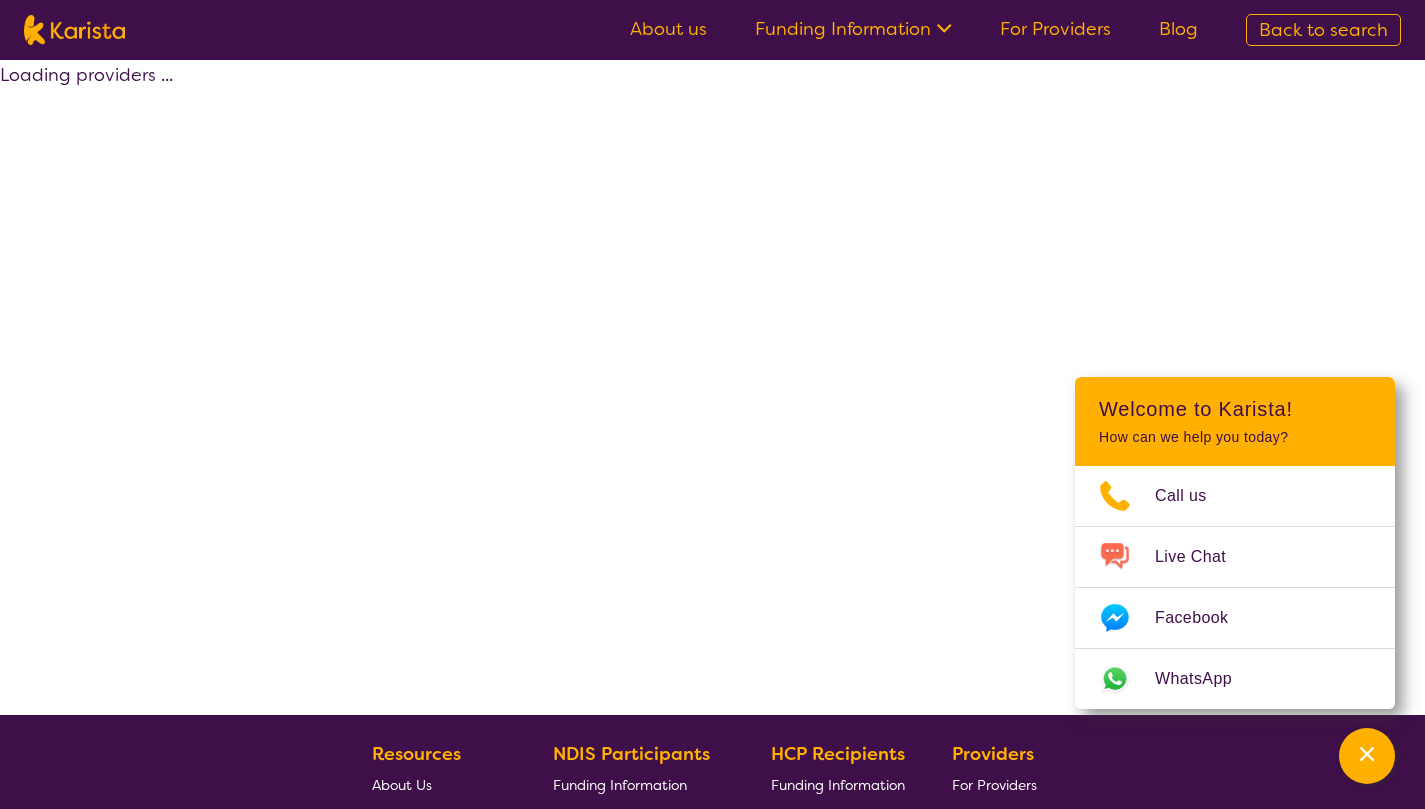 select on "by_score" 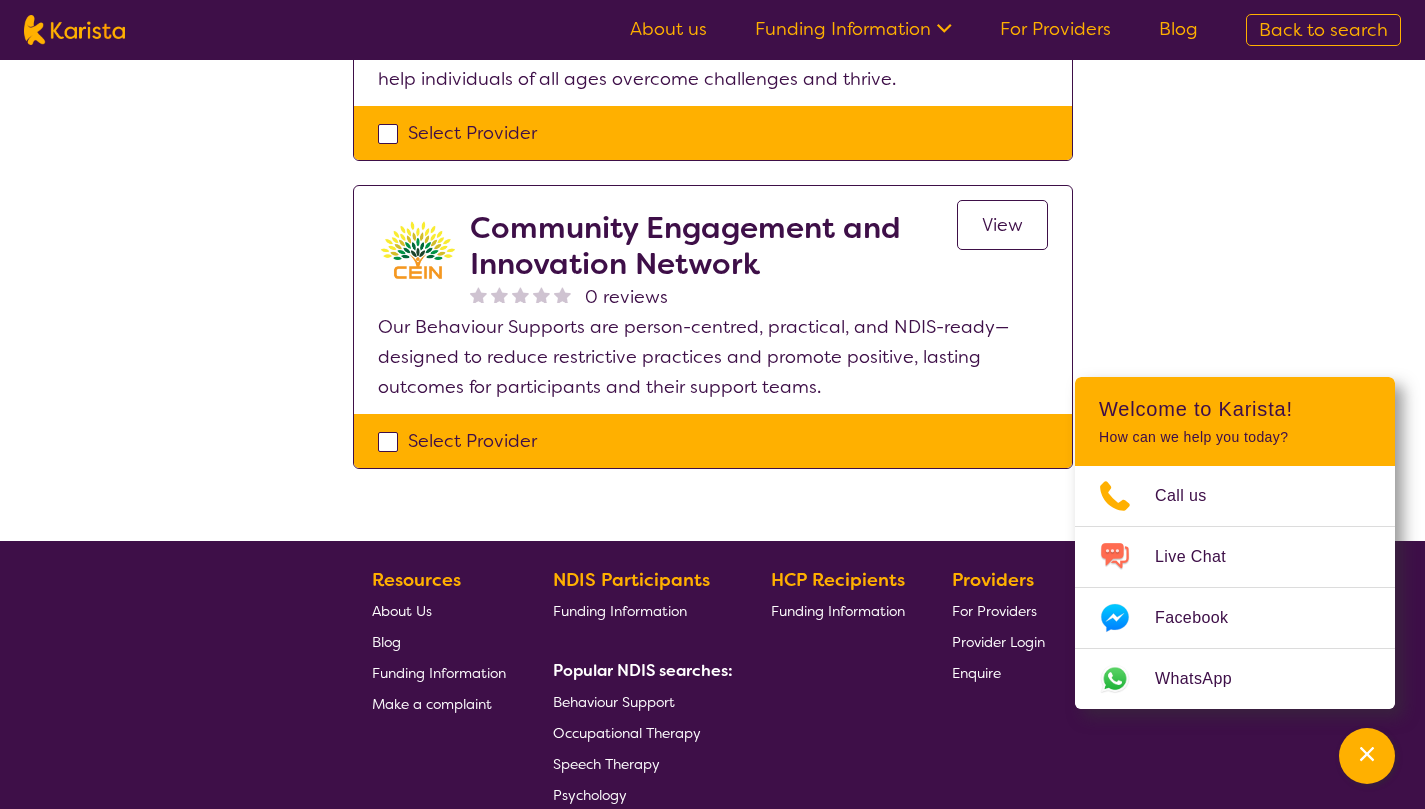scroll, scrollTop: 1940, scrollLeft: 0, axis: vertical 